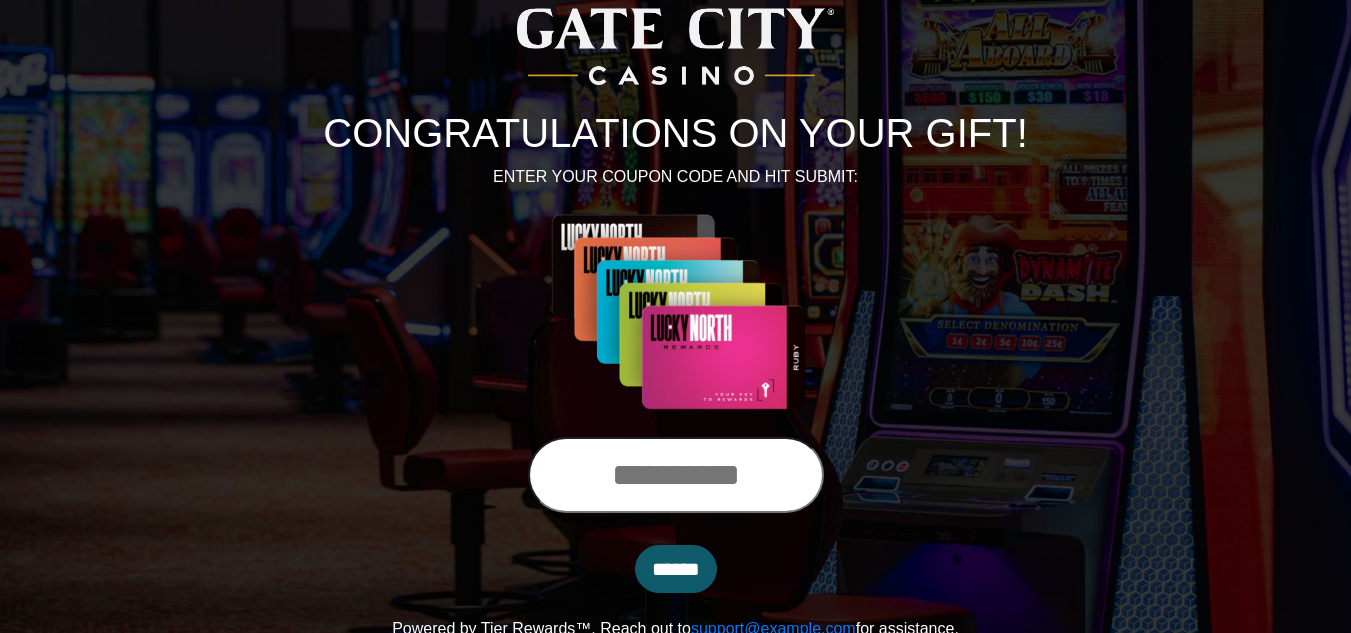 scroll, scrollTop: 149, scrollLeft: 0, axis: vertical 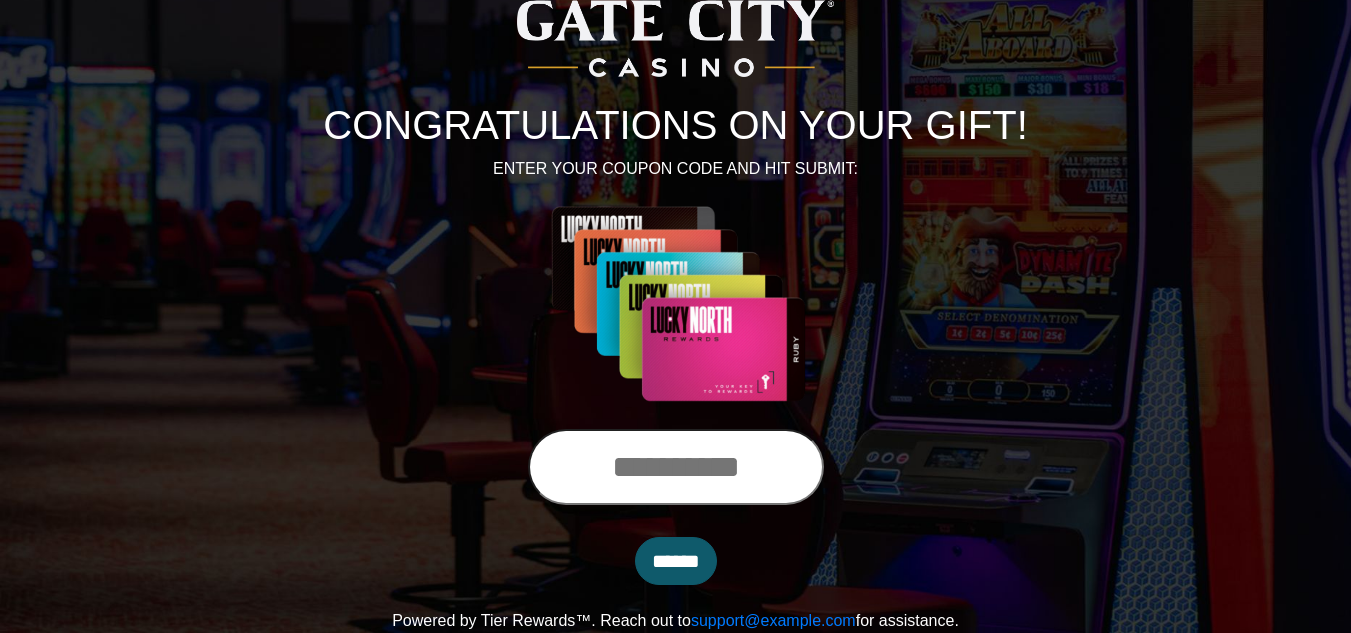 click on "CONGRATULATIONS ON YOUR GIFT!
ENTER YOUR COUPON CODE AND HIT SUBMIT:" at bounding box center [676, 153] 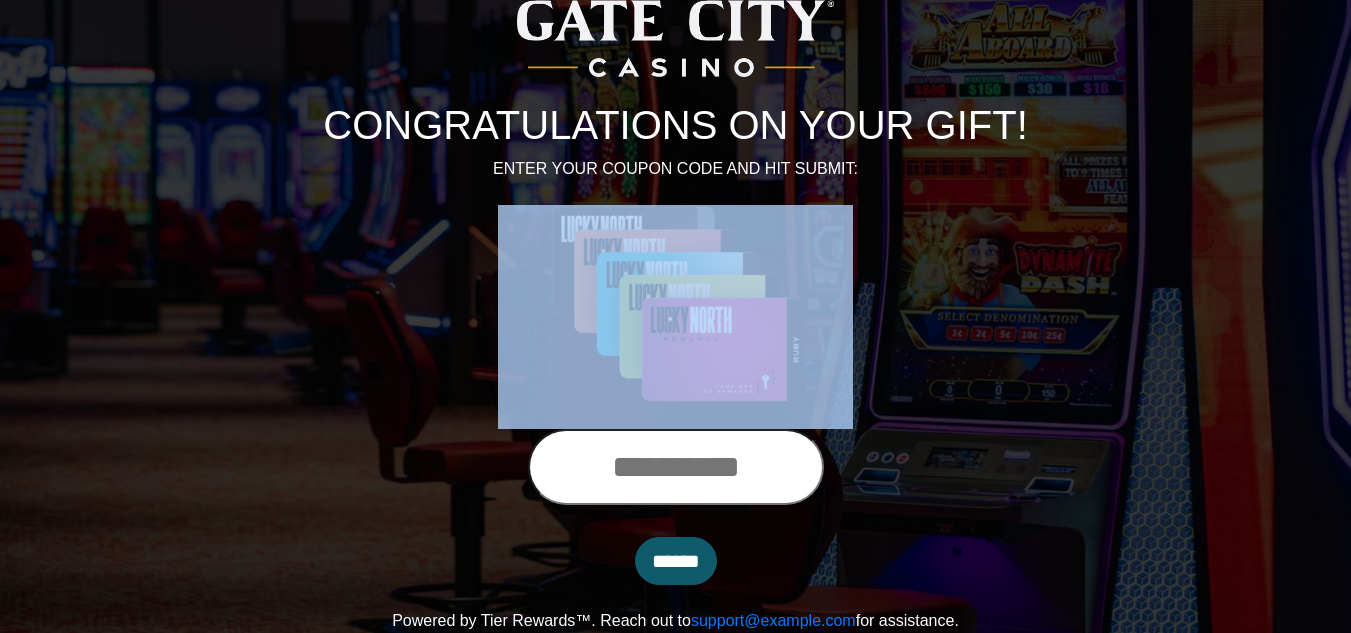 click on "CONGRATULATIONS ON YOUR GIFT!
ENTER YOUR COUPON CODE AND HIT SUBMIT:" at bounding box center (676, 153) 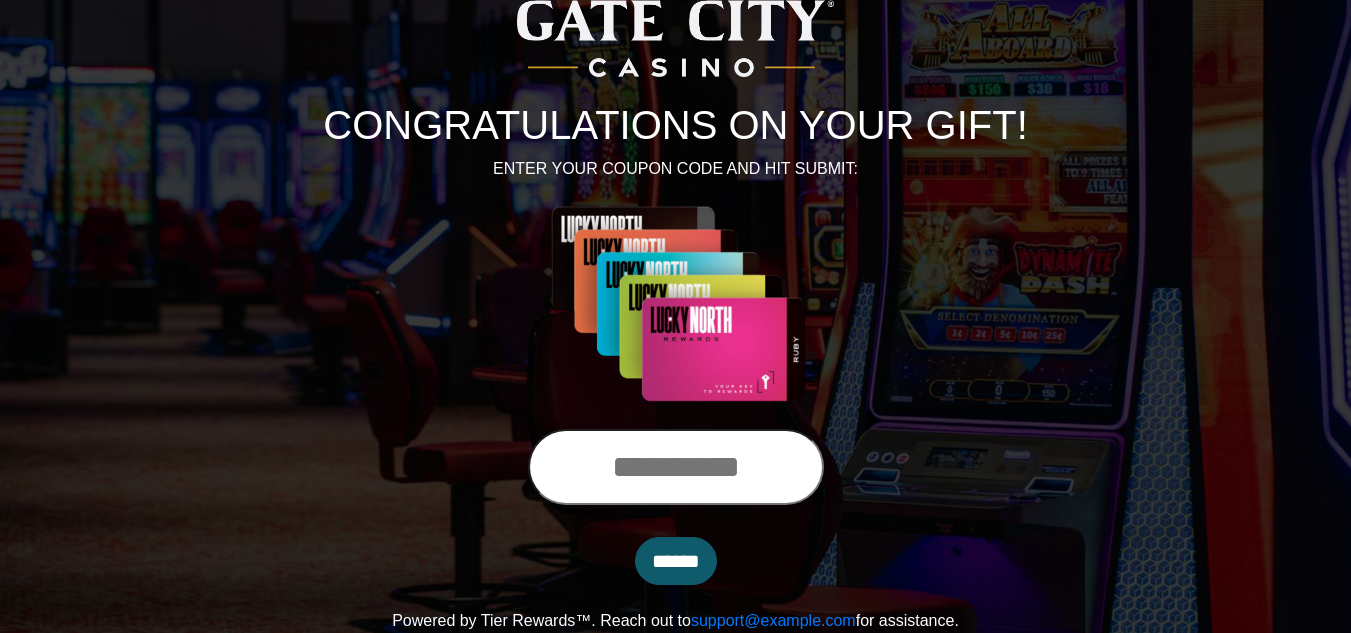 click on "CONGRATULATIONS ON YOUR GIFT!
ENTER YOUR COUPON CODE AND HIT SUBMIT:" at bounding box center [676, 153] 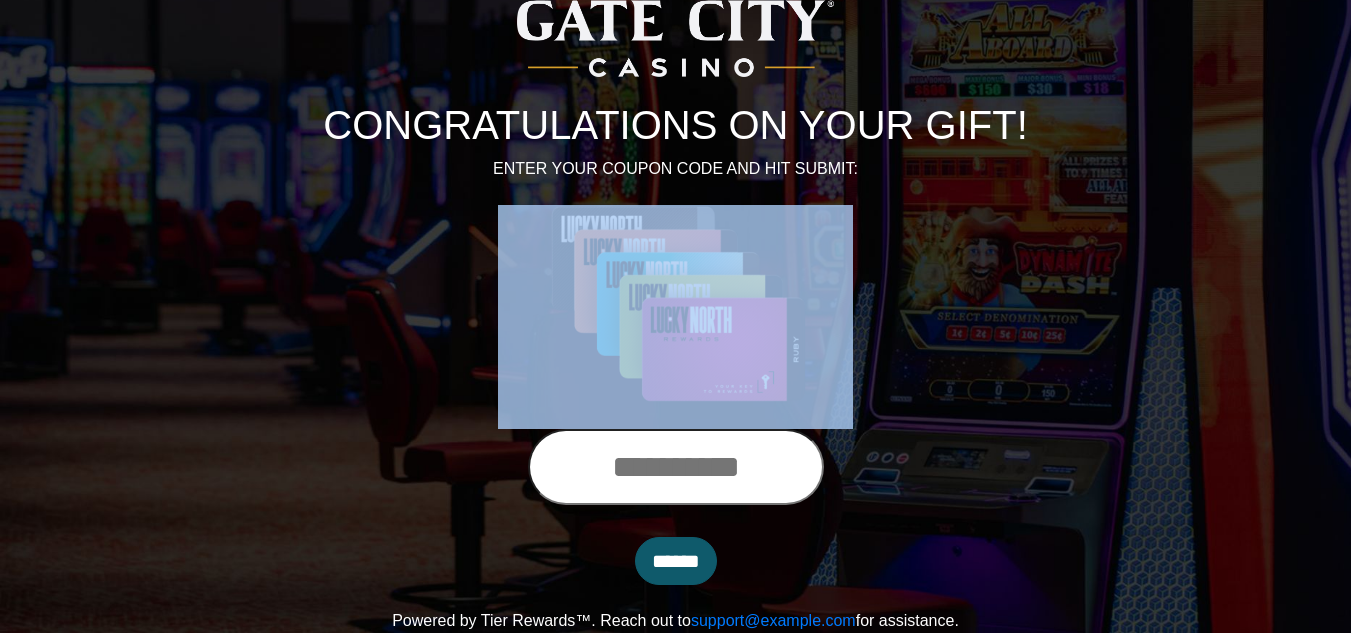 click on "CONGRATULATIONS ON YOUR GIFT!
ENTER YOUR COUPON CODE AND HIT SUBMIT:" at bounding box center (676, 153) 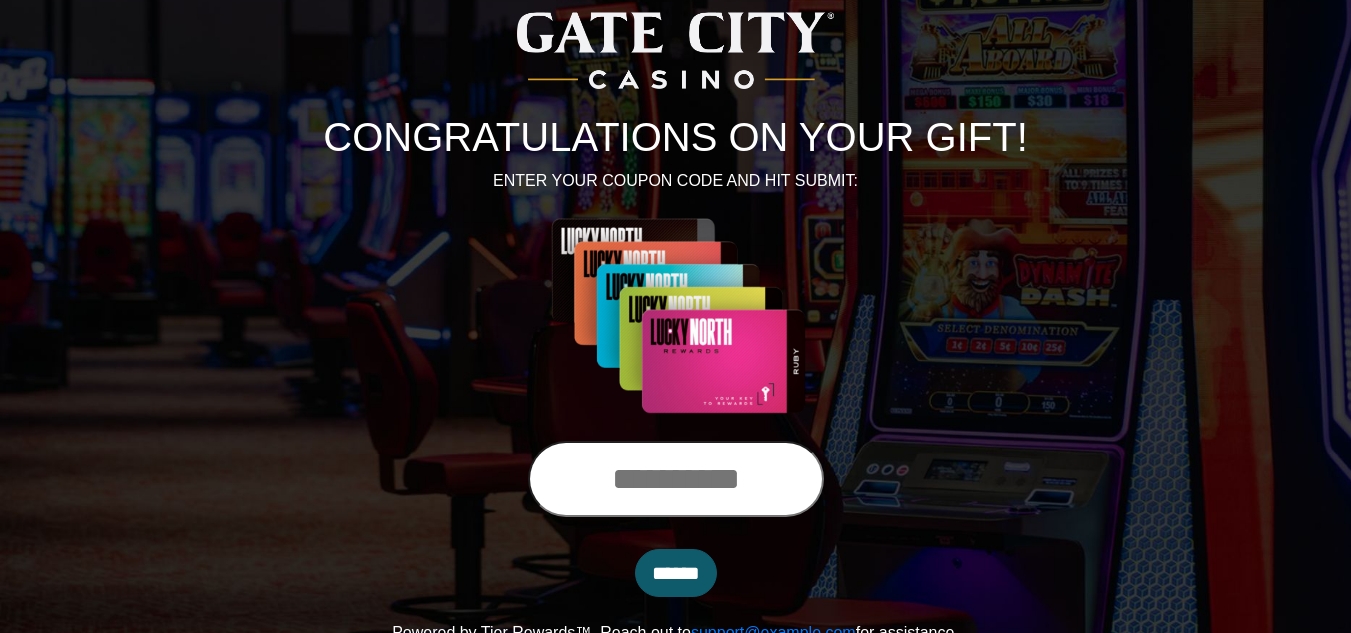 scroll, scrollTop: 143, scrollLeft: 0, axis: vertical 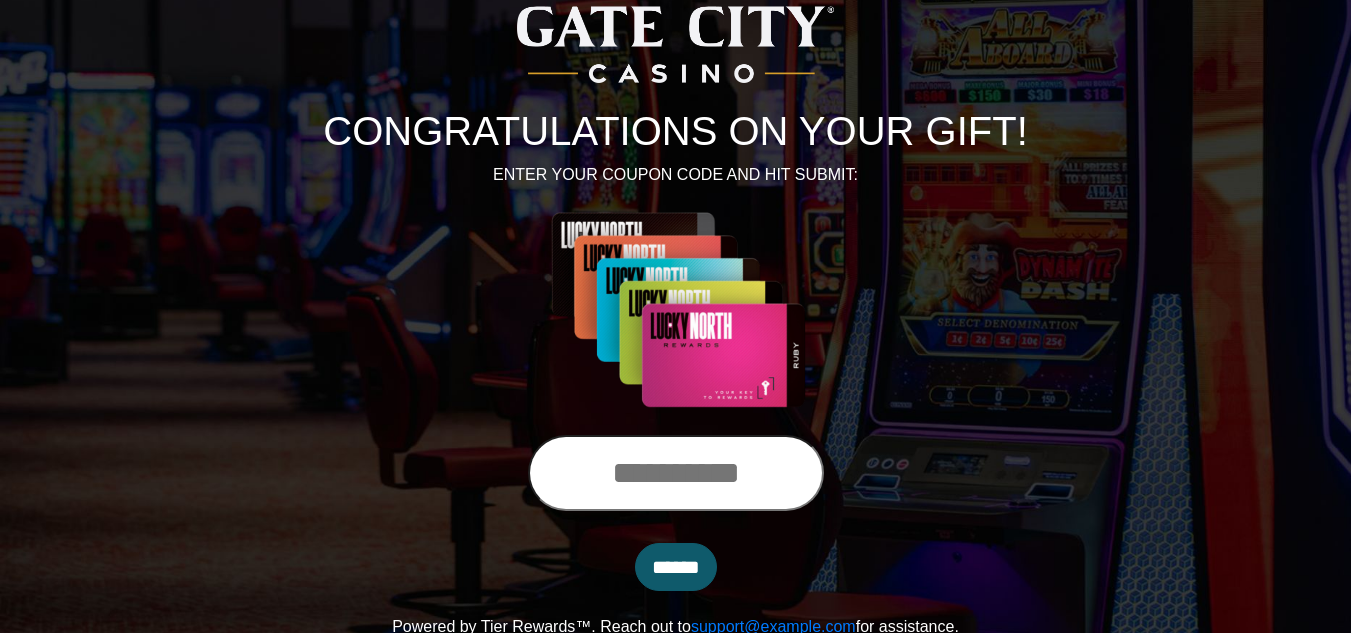 click on "CONGRATULATIONS ON YOUR GIFT!
ENTER YOUR COUPON CODE AND HIT SUBMIT:" at bounding box center [676, 159] 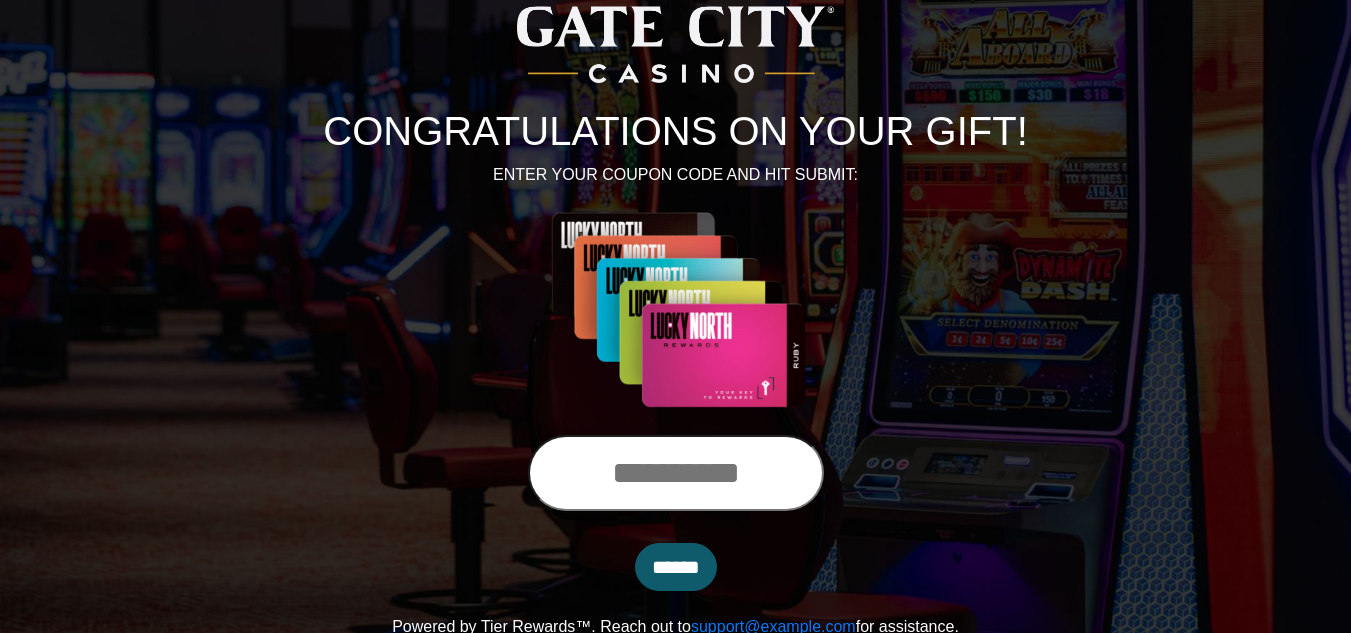 click at bounding box center (676, 473) 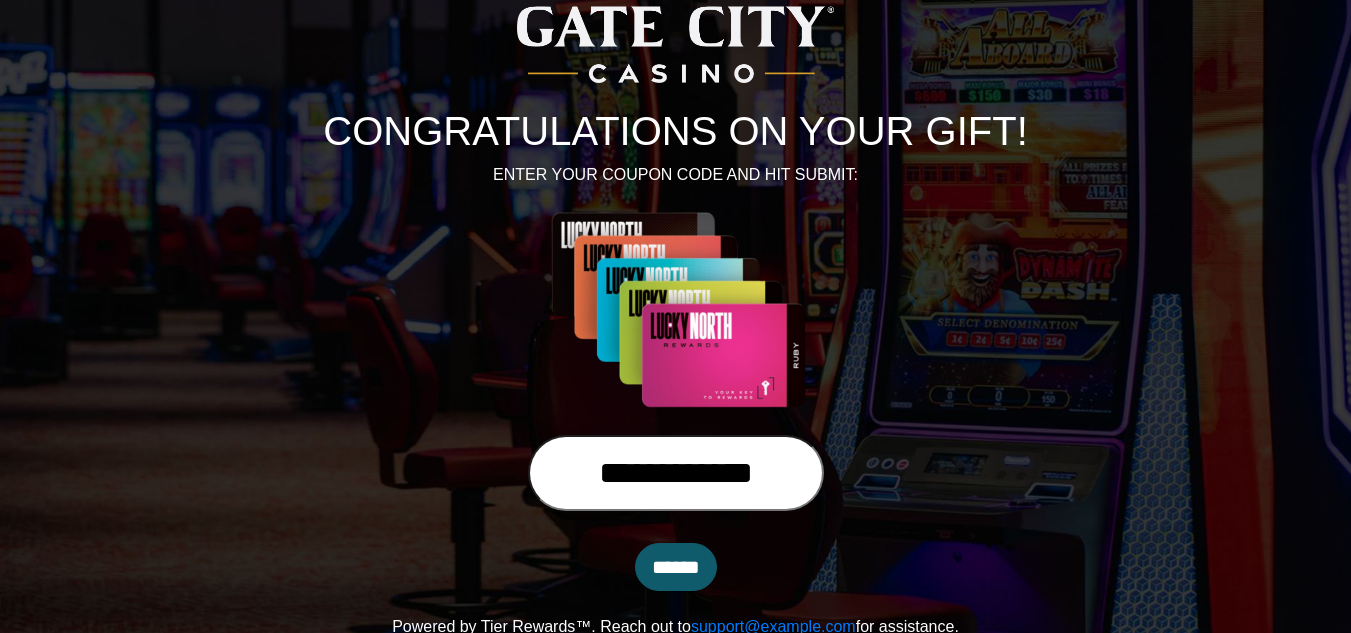 type on "**********" 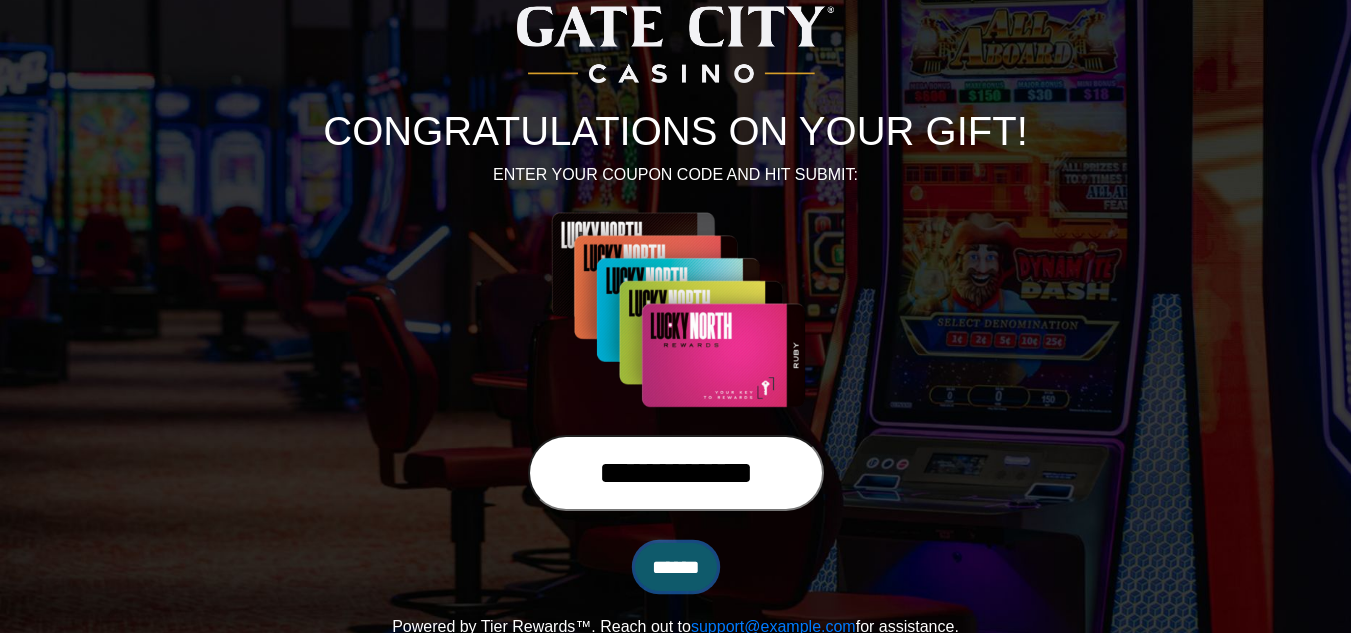 click on "******" at bounding box center (676, 567) 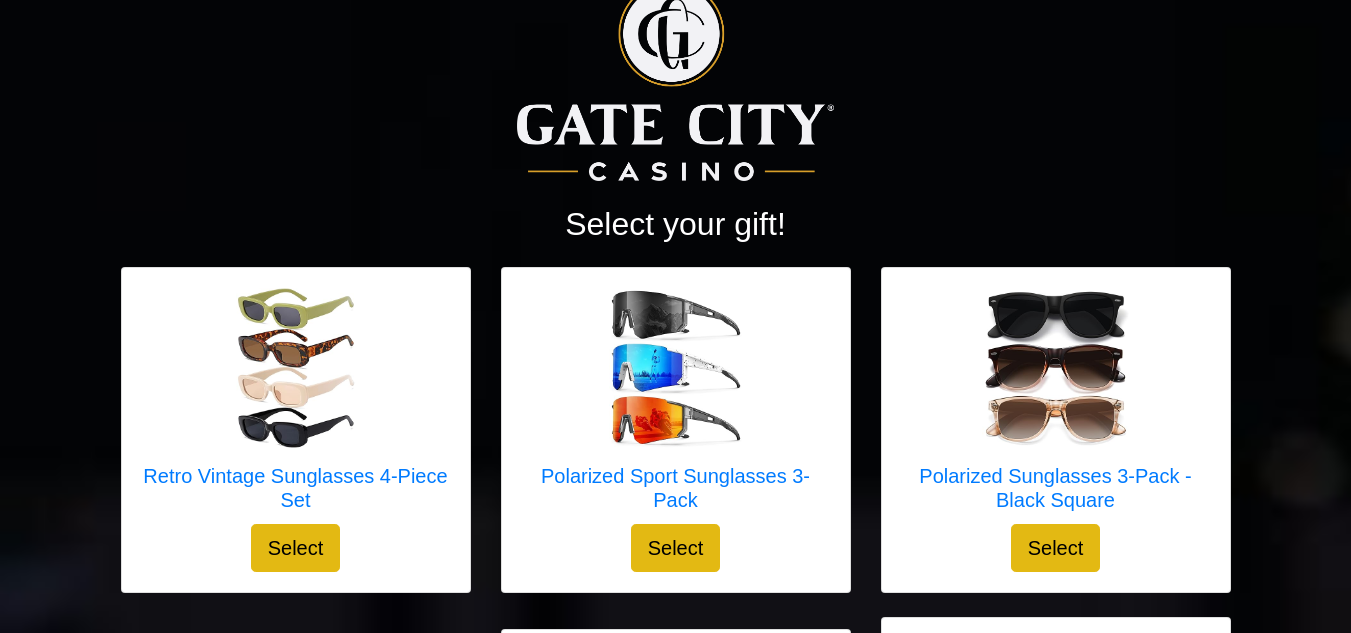 scroll, scrollTop: 0, scrollLeft: 0, axis: both 